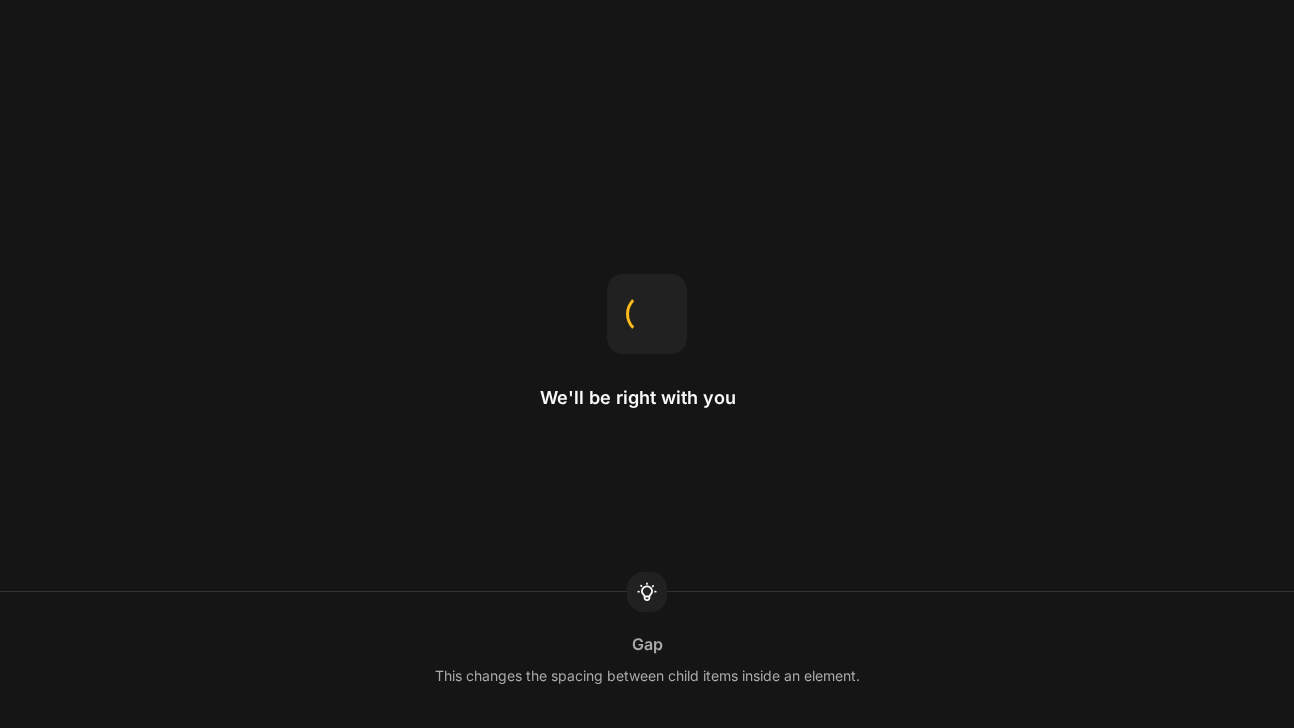 scroll, scrollTop: 0, scrollLeft: 0, axis: both 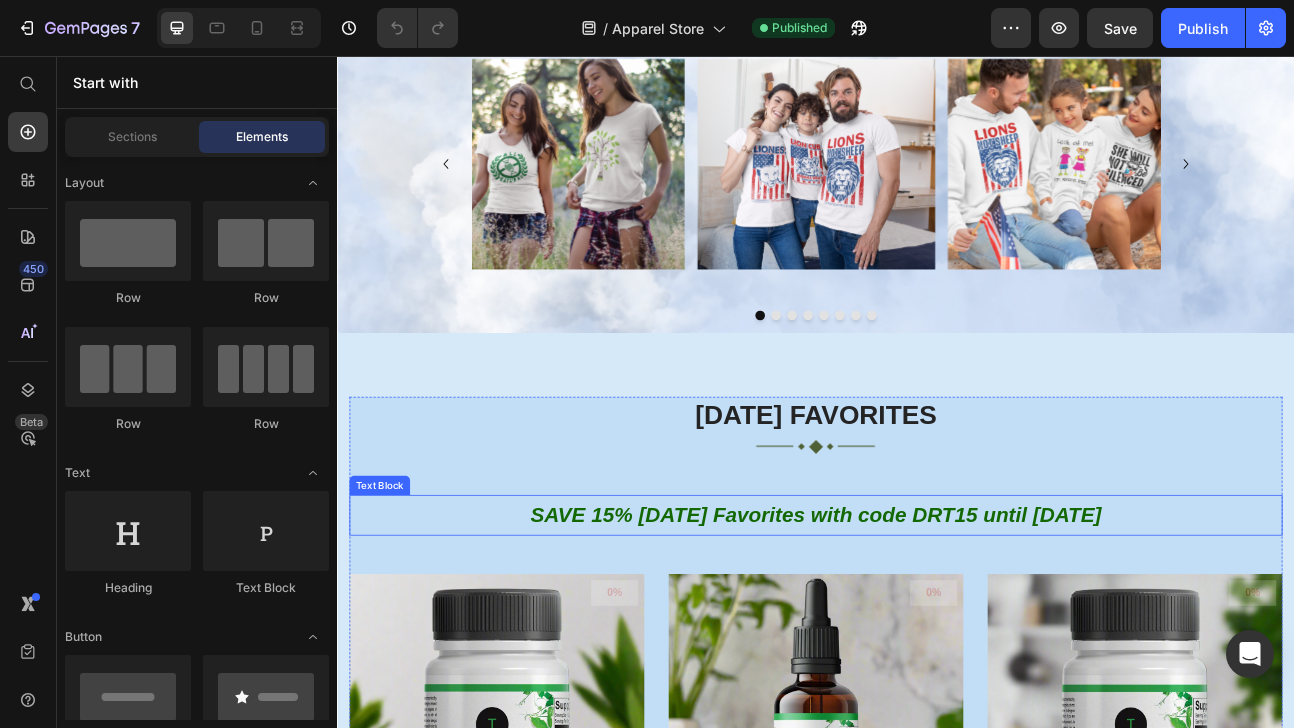 click on "SAVE 15% [DATE] Favorites with code DRT15 until [DATE]" at bounding box center [937, 631] 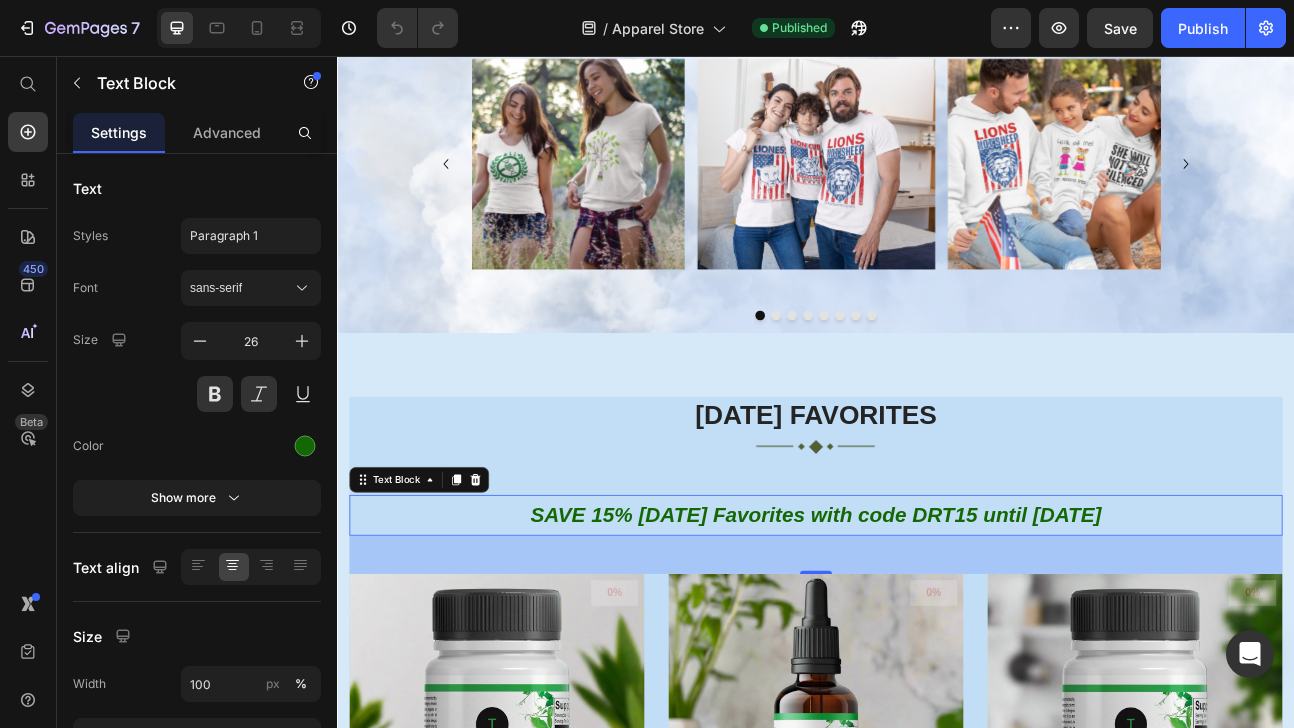 click on "SAVE 15% [DATE] Favorites with code DRT15 until [DATE]" at bounding box center [937, 631] 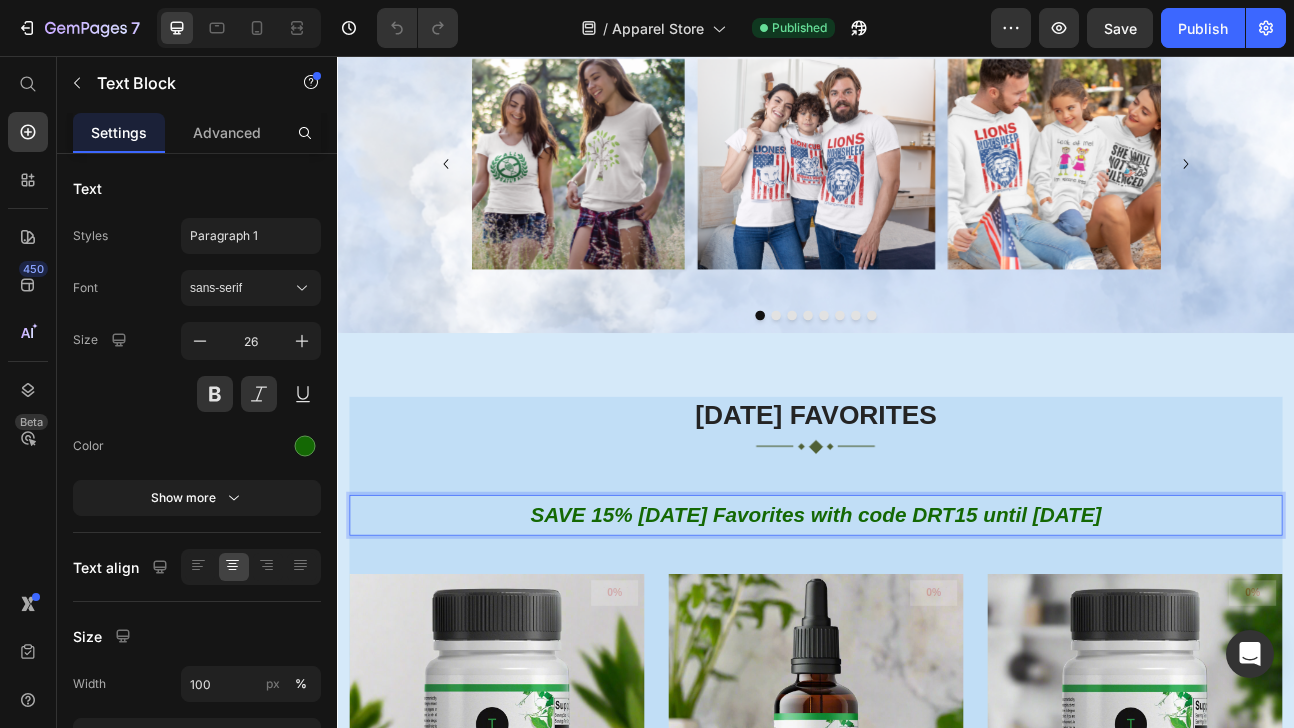 click on "SAVE 15% [DATE] Favorites with code DRT15 until [DATE]" at bounding box center (937, 631) 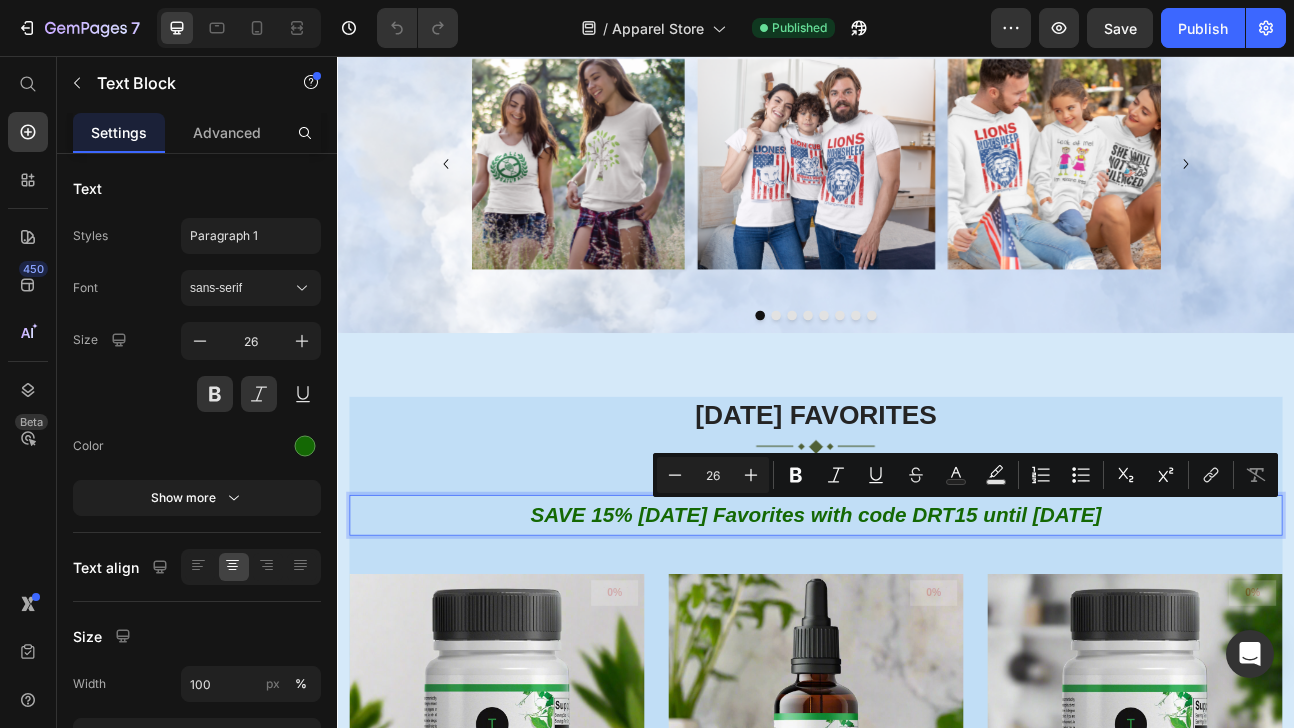 drag, startPoint x: 1278, startPoint y: 626, endPoint x: 1219, endPoint y: 627, distance: 59.008472 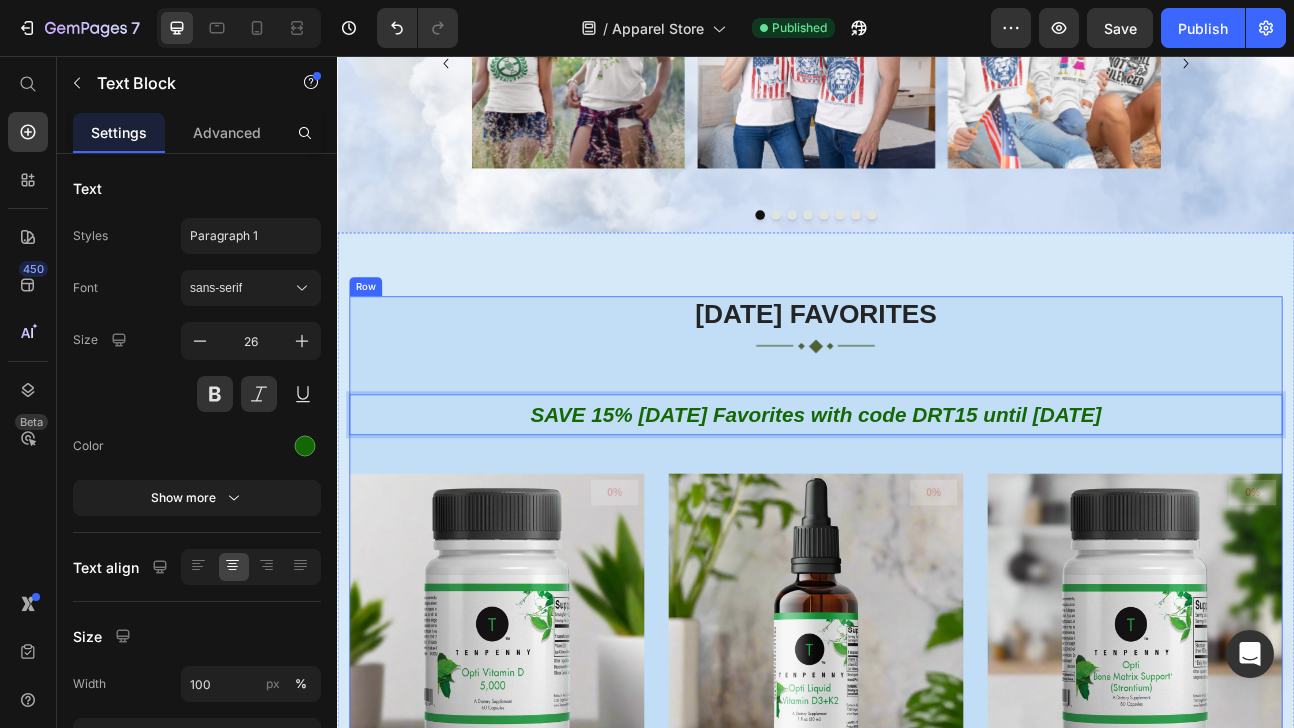 scroll, scrollTop: 367, scrollLeft: 0, axis: vertical 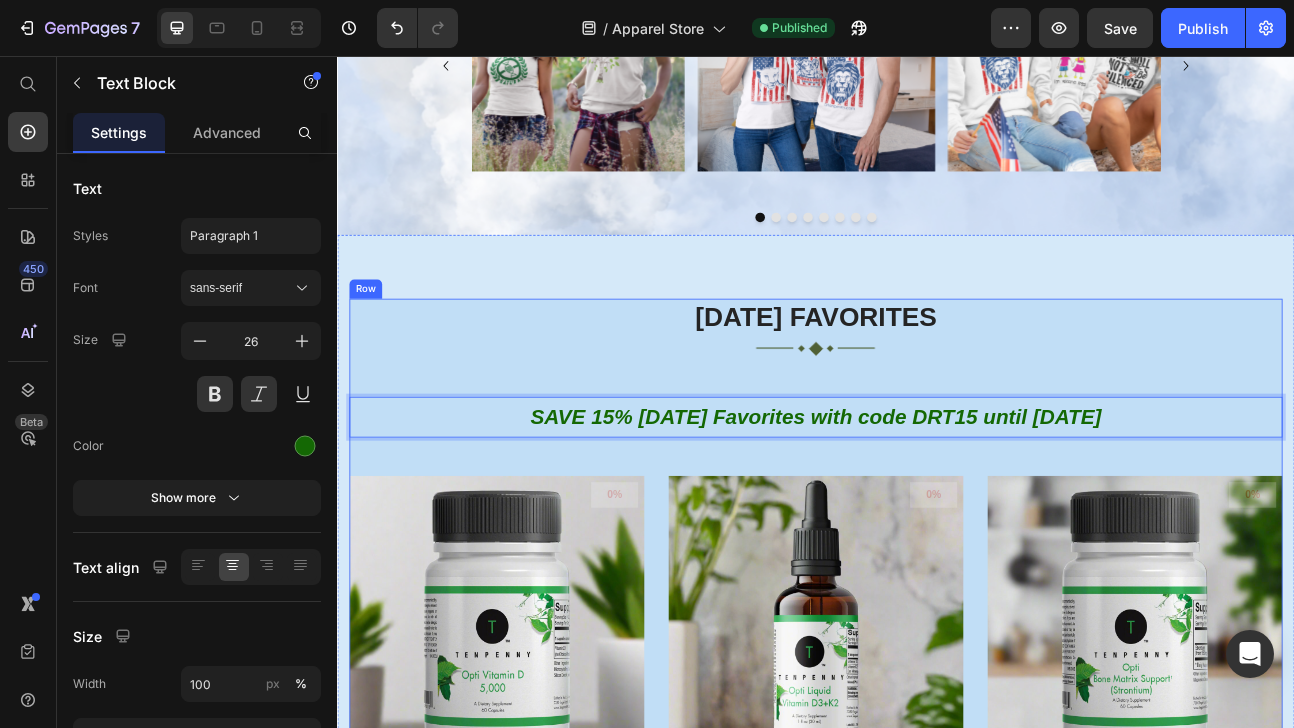 click at bounding box center [937, 767] 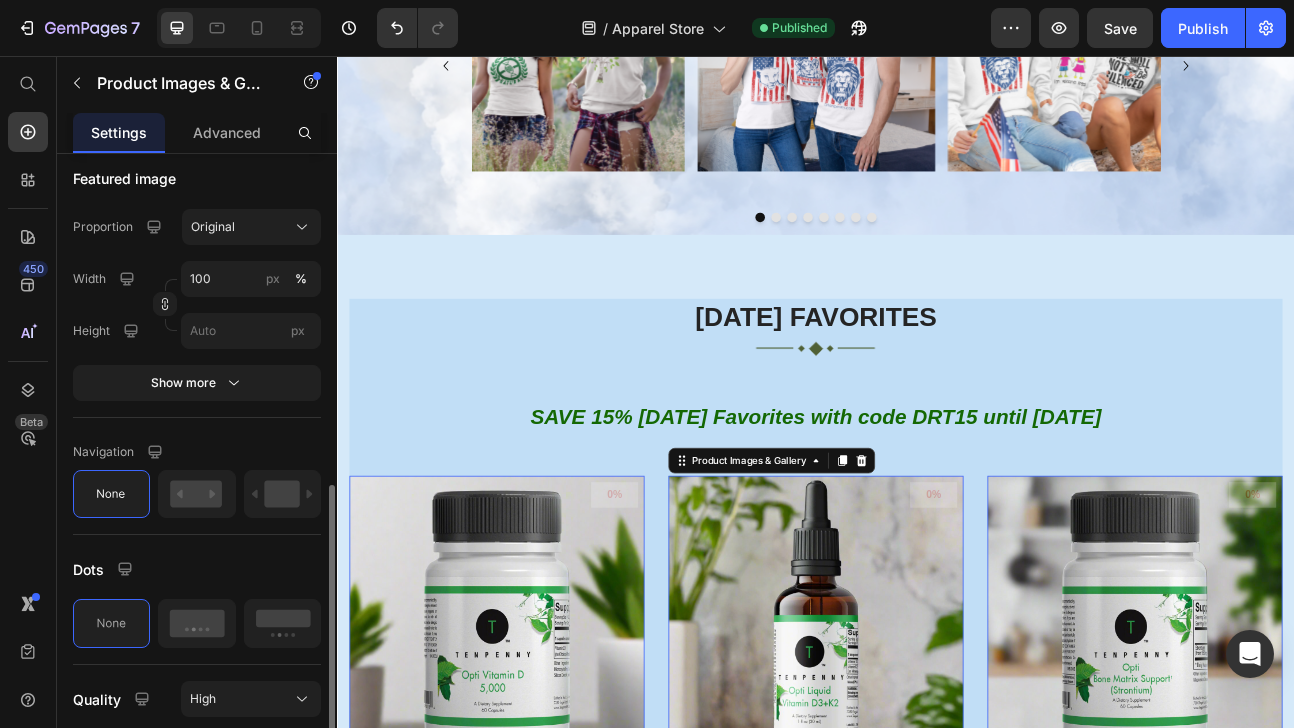 scroll, scrollTop: 699, scrollLeft: 0, axis: vertical 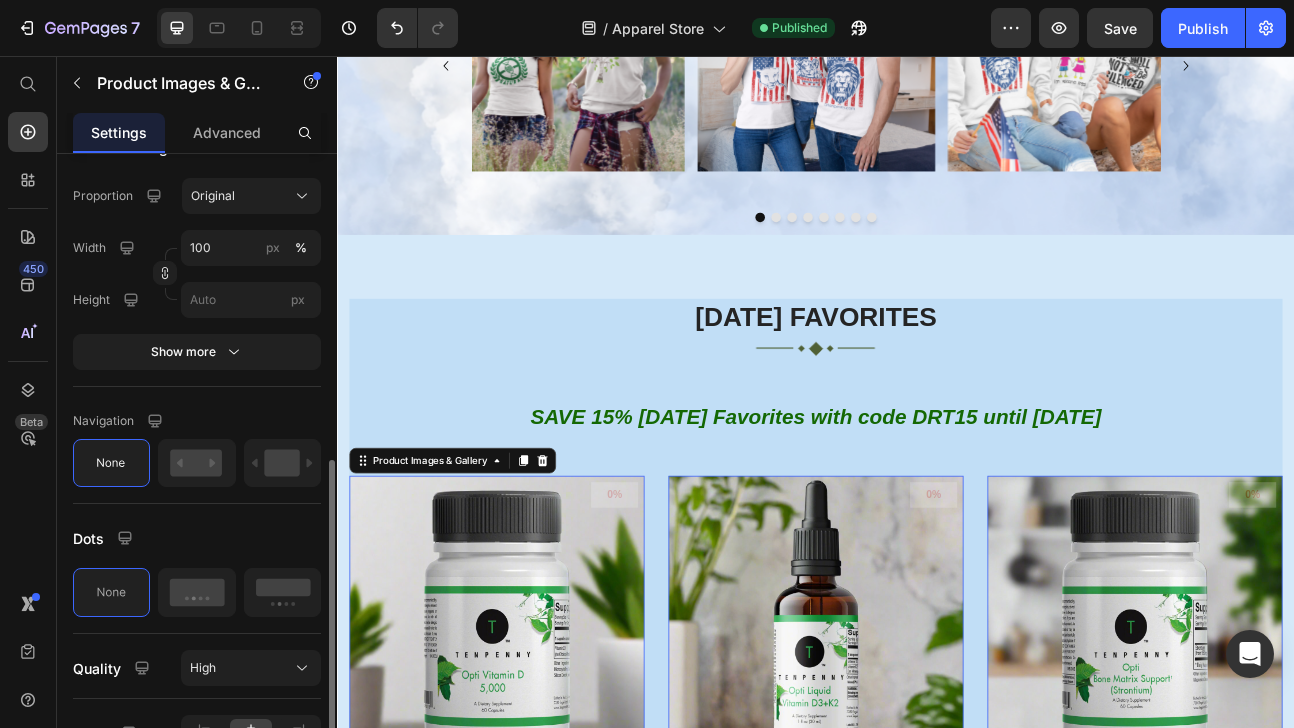 click at bounding box center (537, 767) 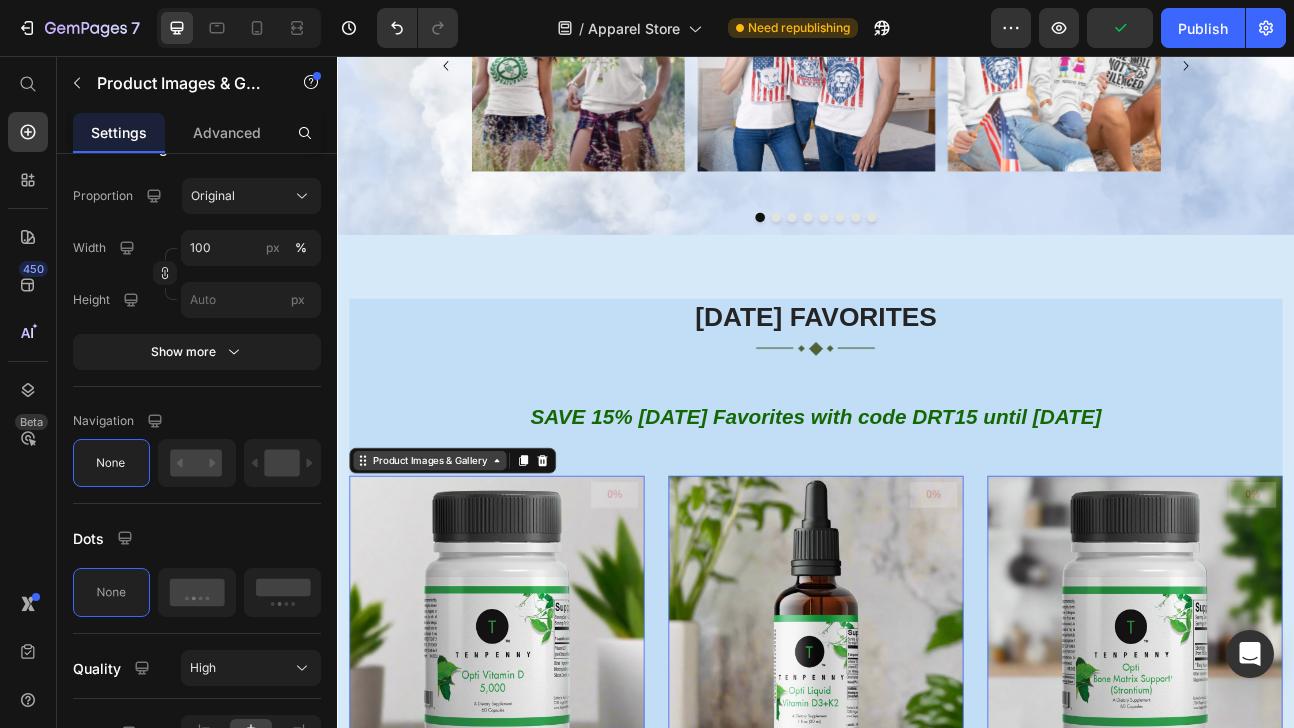 click 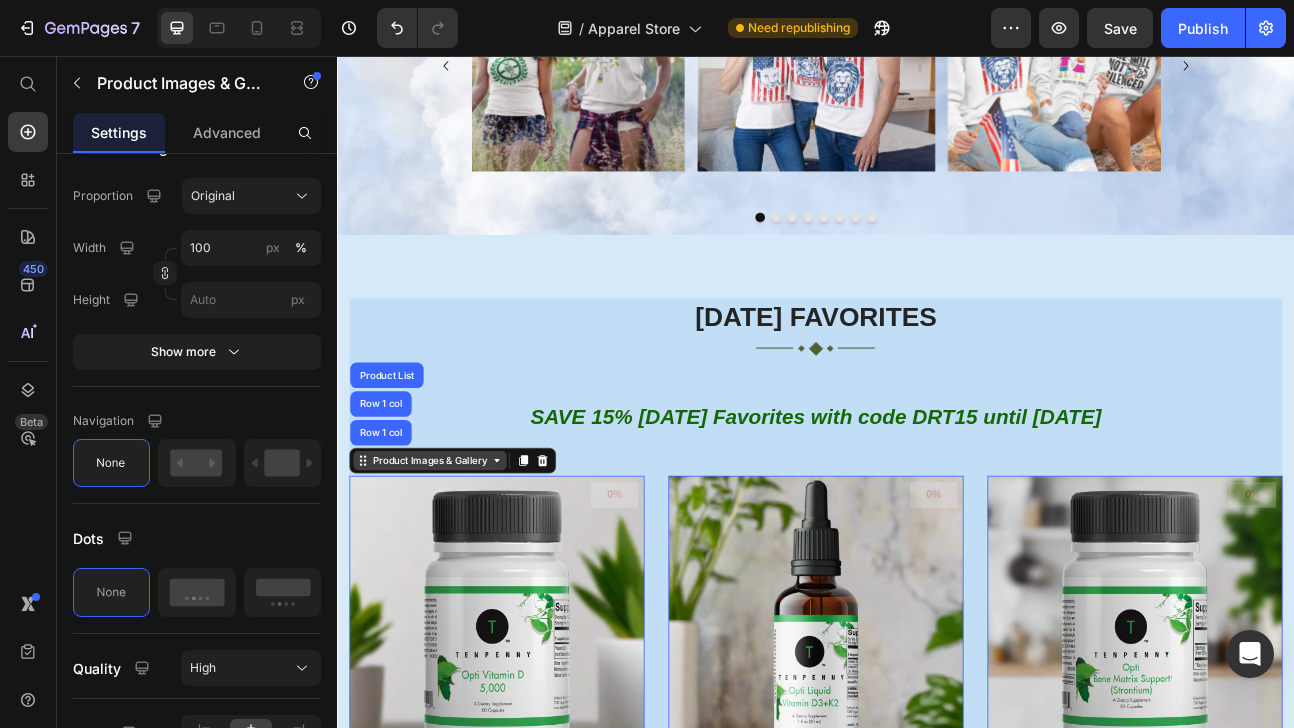 click 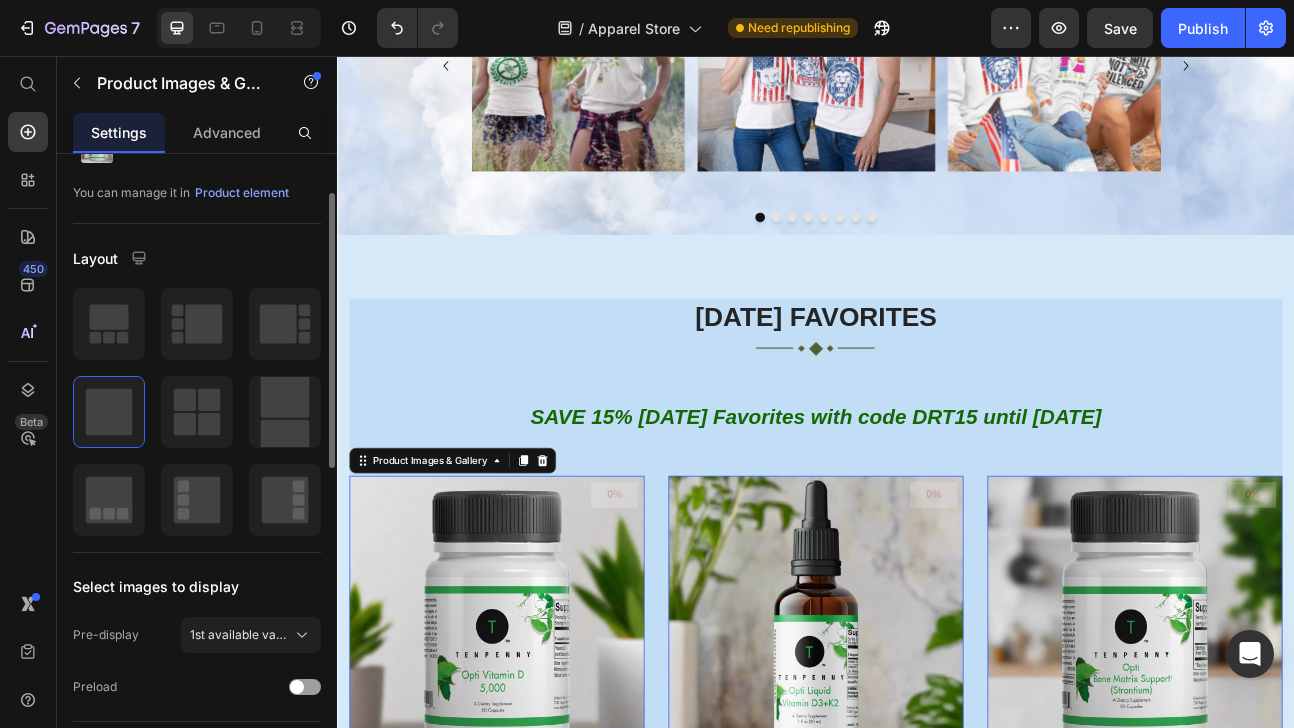 scroll, scrollTop: 0, scrollLeft: 0, axis: both 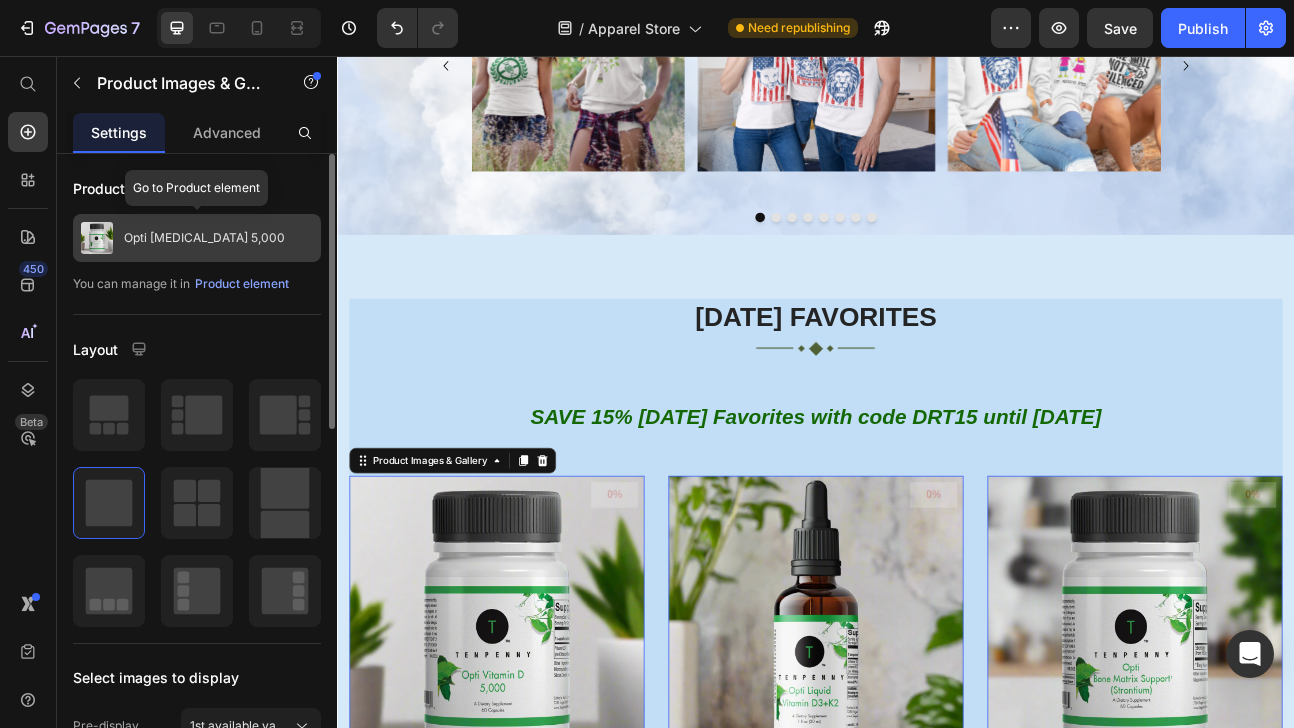 click on "Opti [MEDICAL_DATA] 5,000" at bounding box center [204, 238] 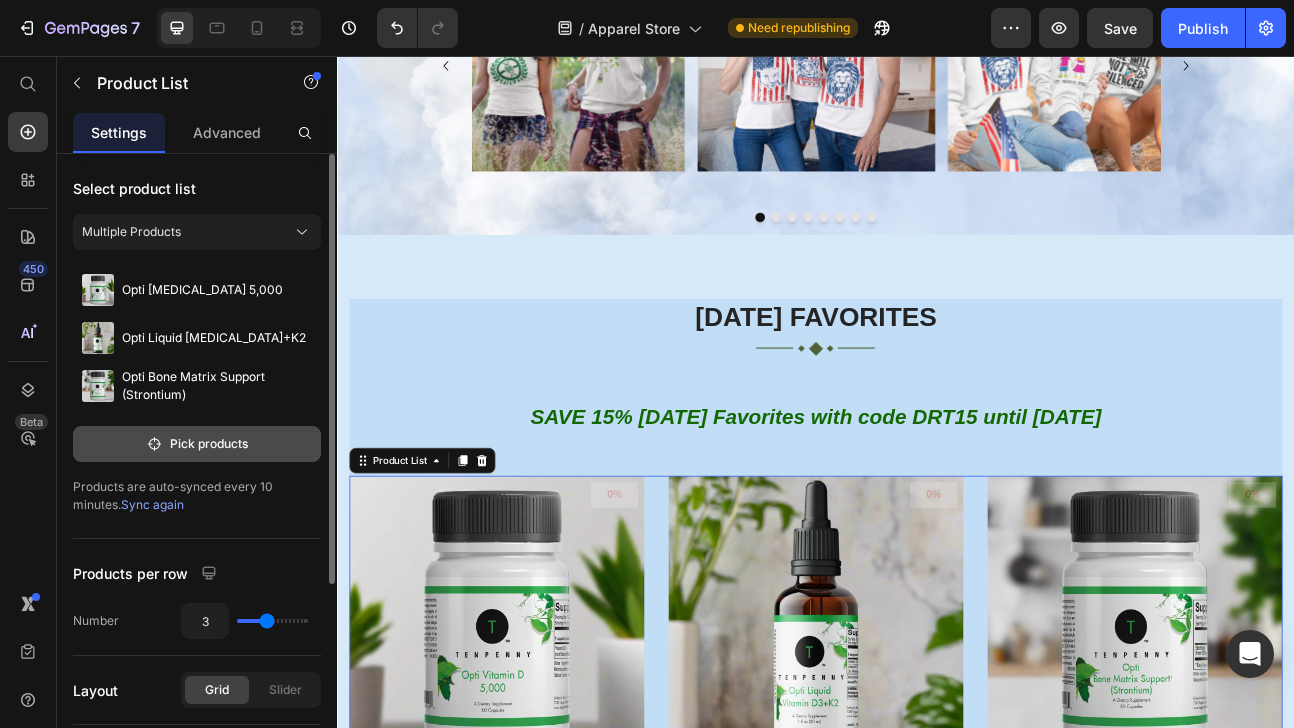 click on "Pick products" at bounding box center [197, 444] 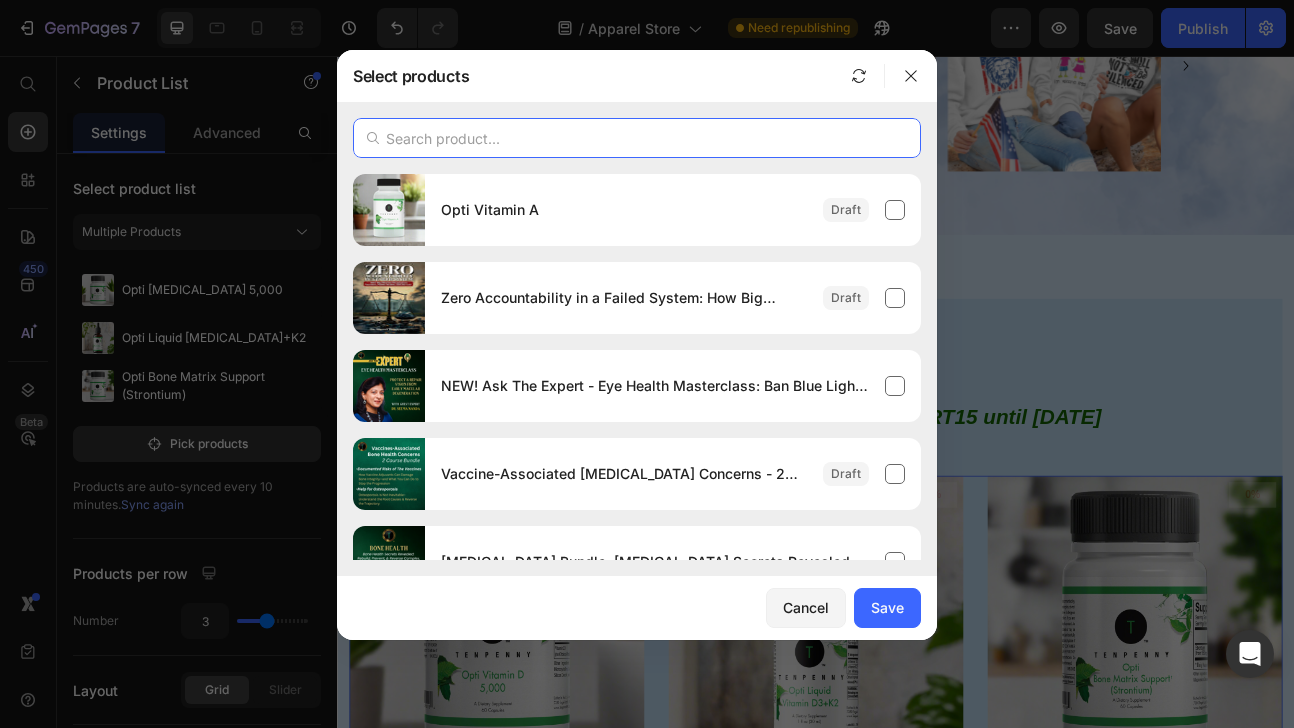 click at bounding box center [637, 138] 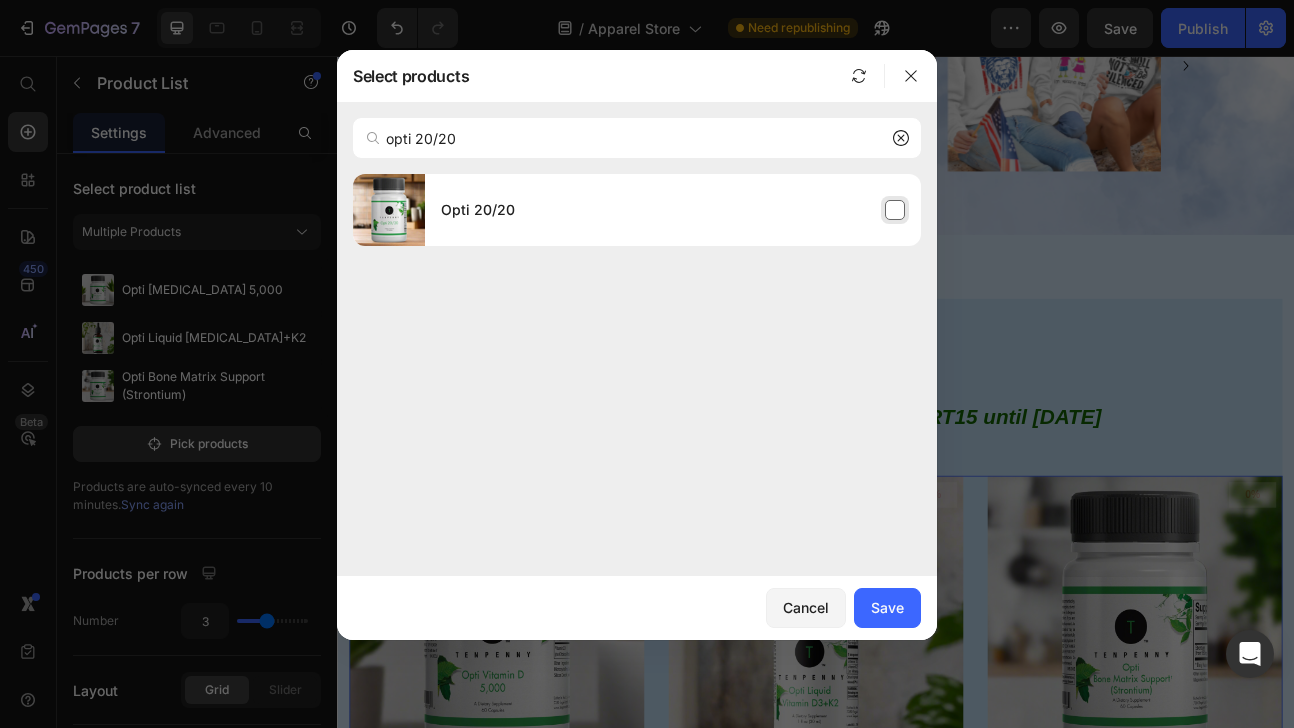 click on "Opti 20/20" at bounding box center [673, 210] 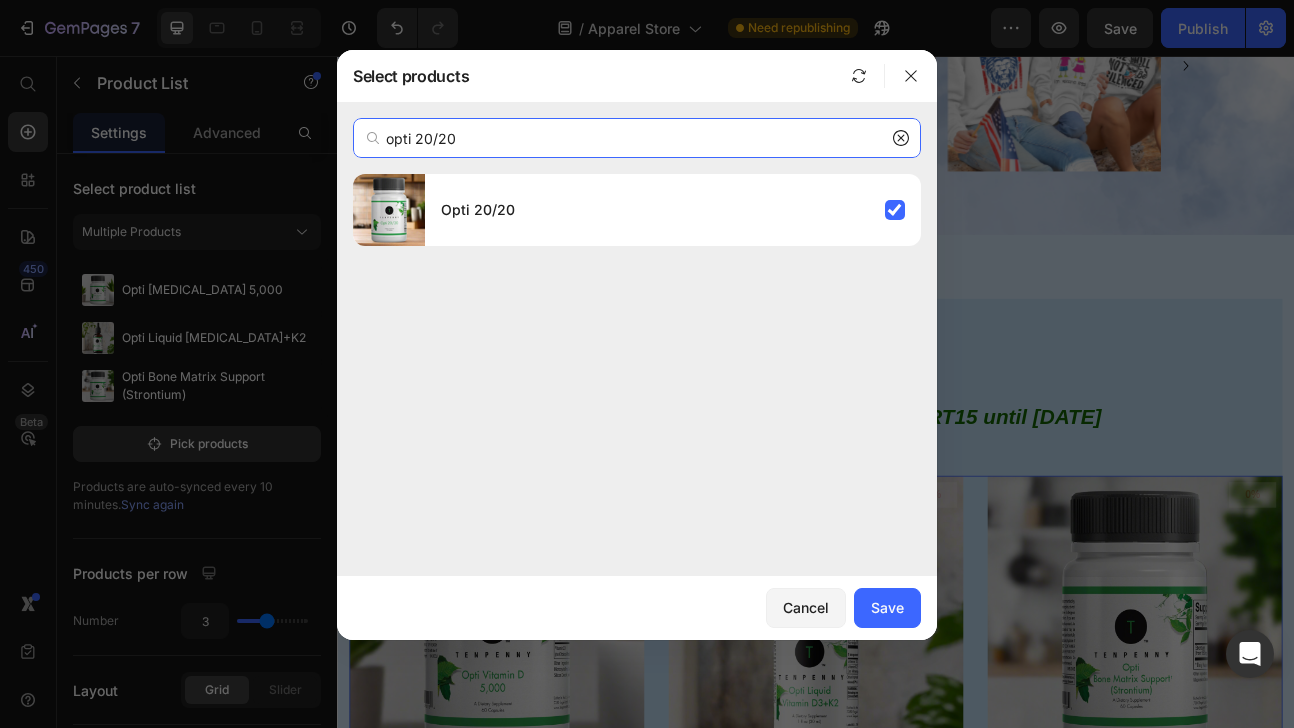 click on "opti 20/20" at bounding box center (637, 138) 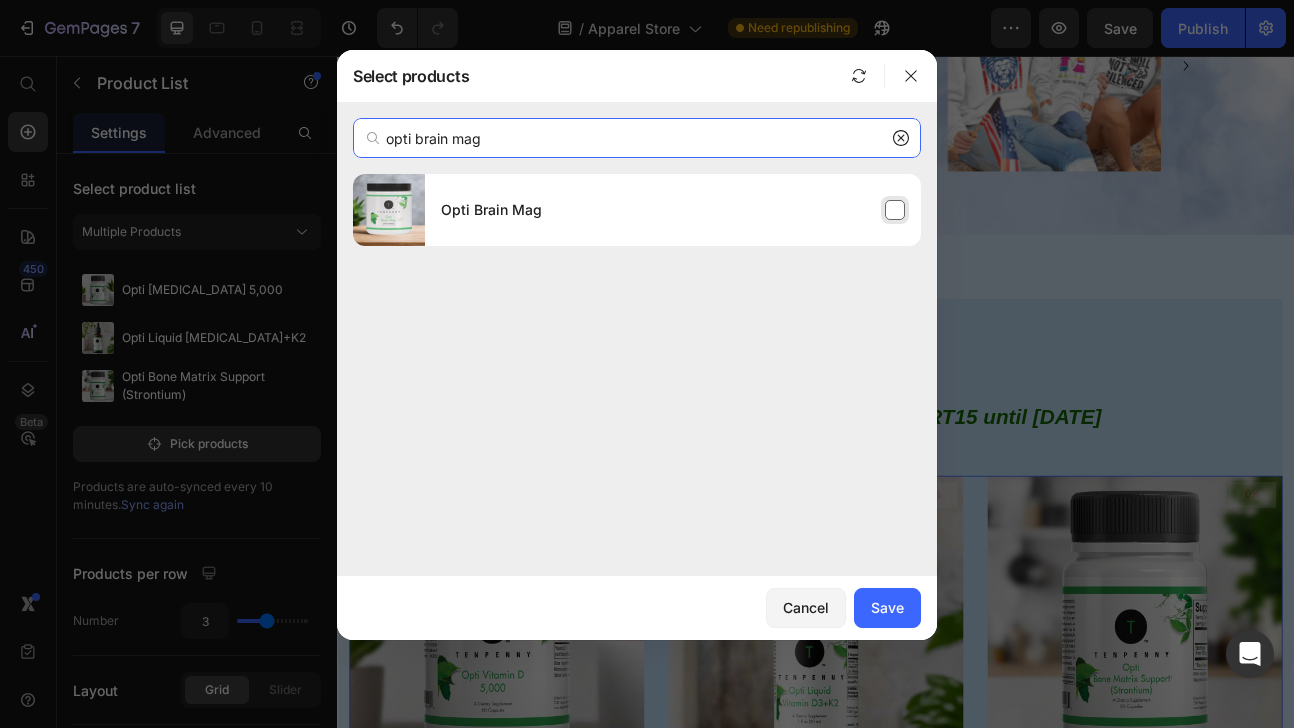 type on "opti brain mag" 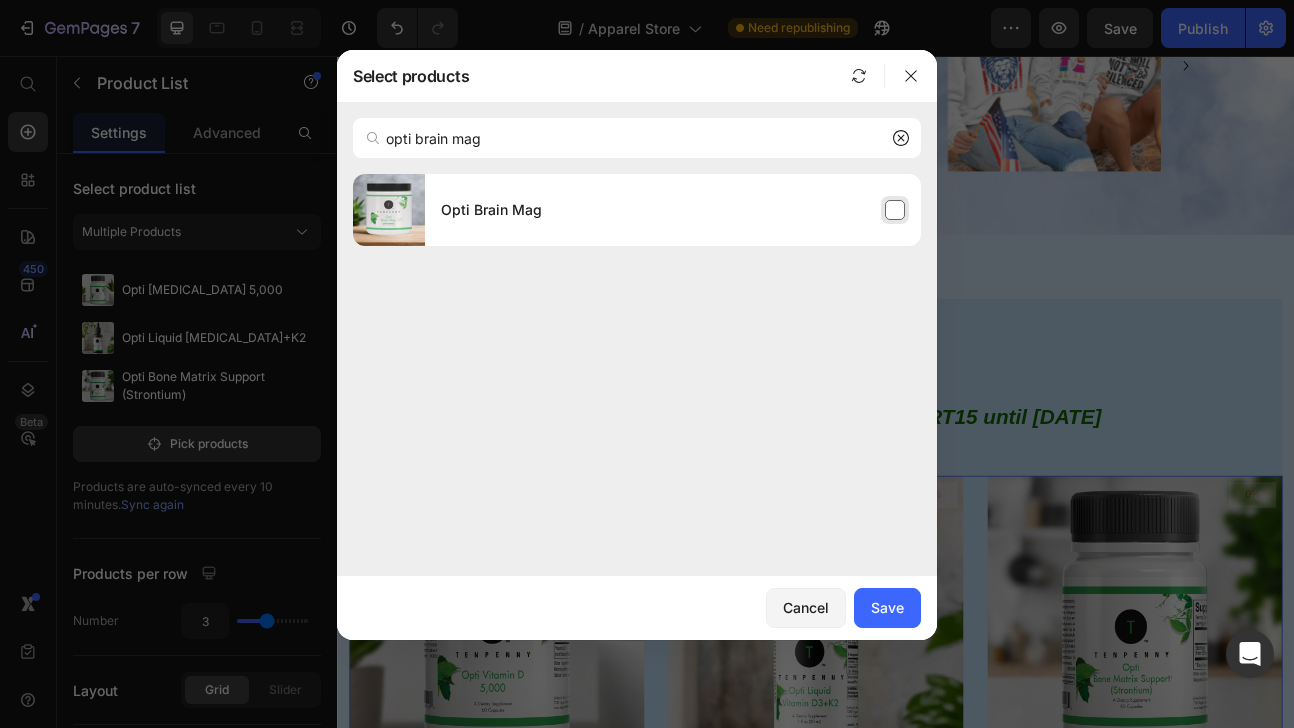 click on "Opti Brain Mag" at bounding box center [673, 210] 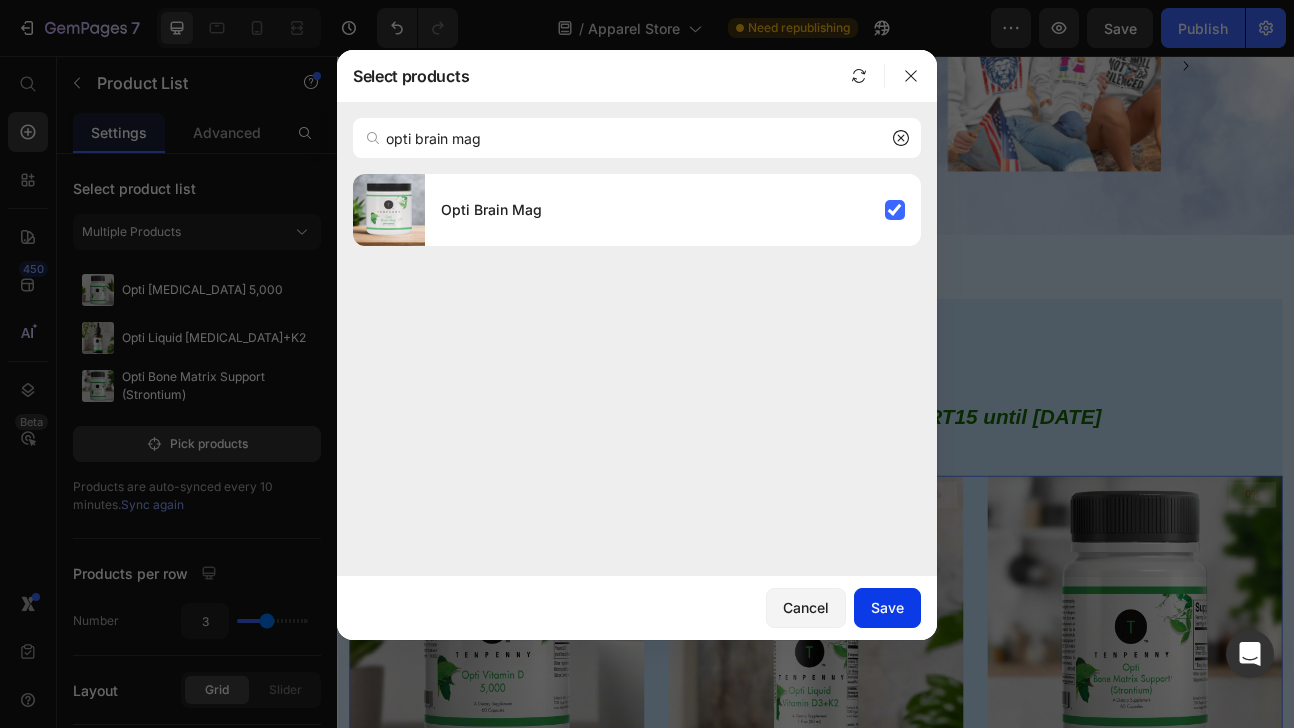 click on "Save" at bounding box center [887, 607] 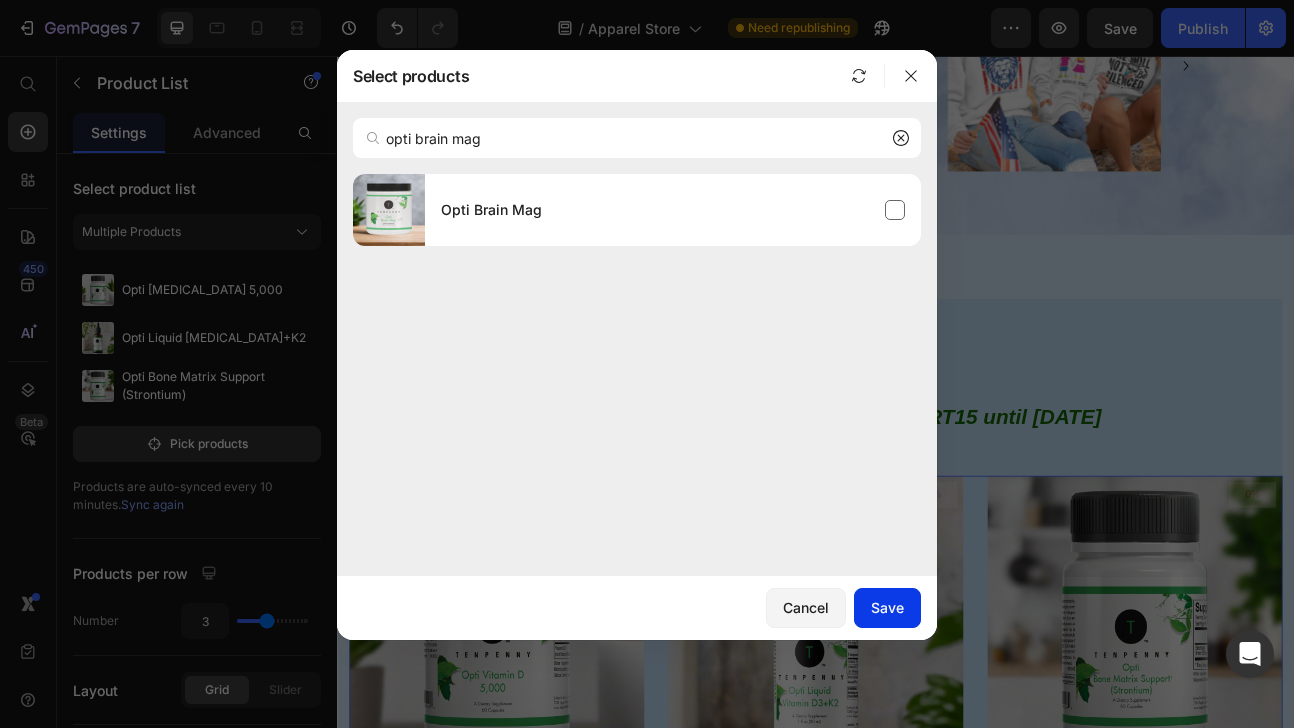 type 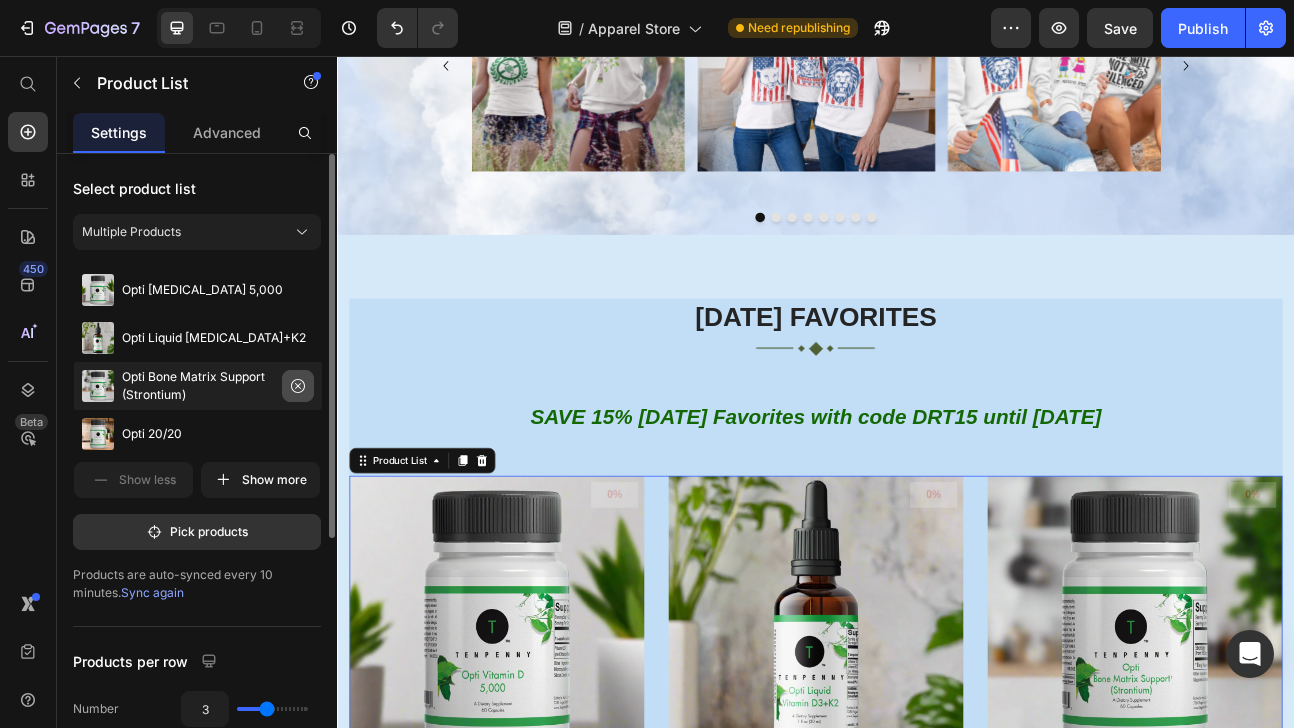 click 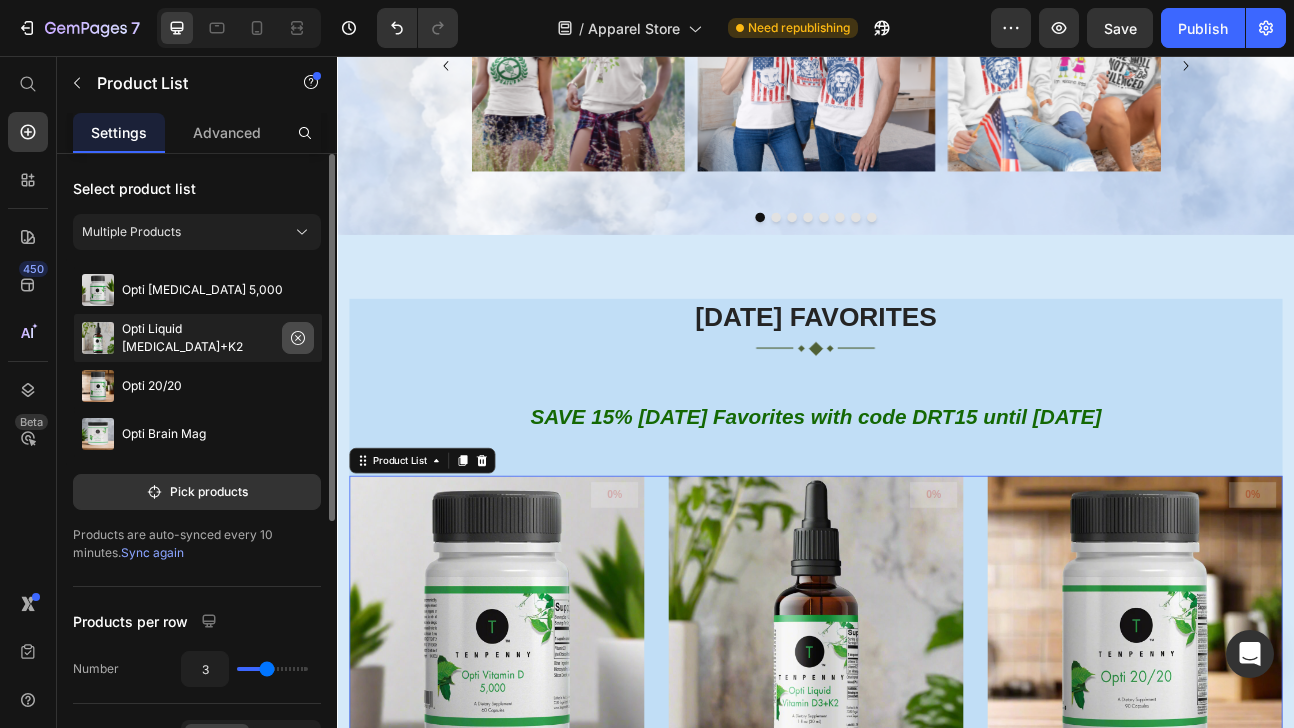 click 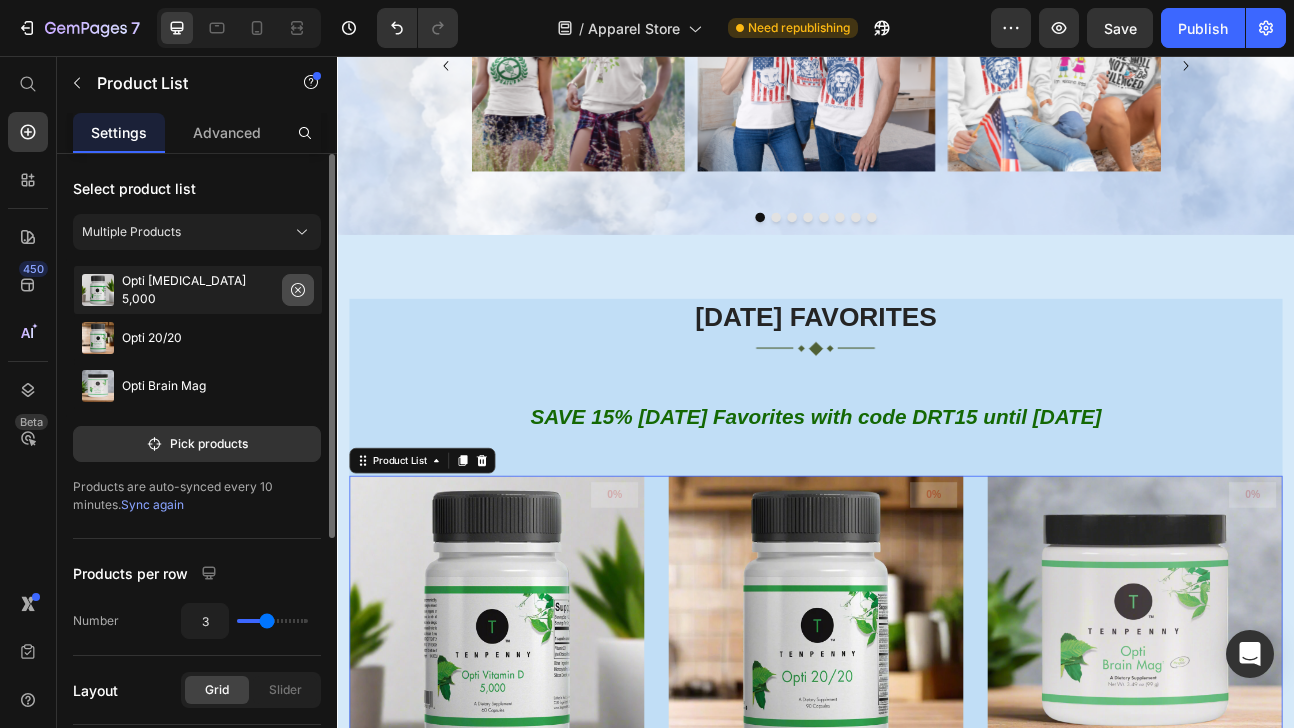 click 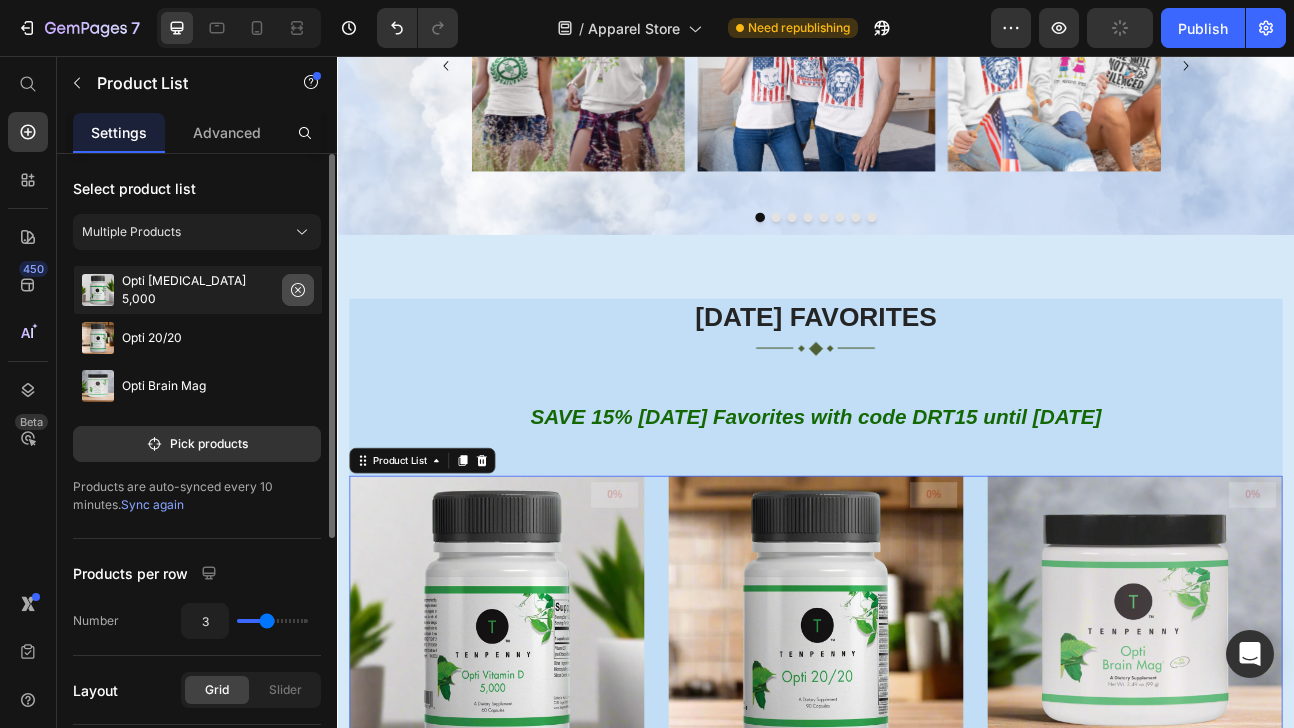 click 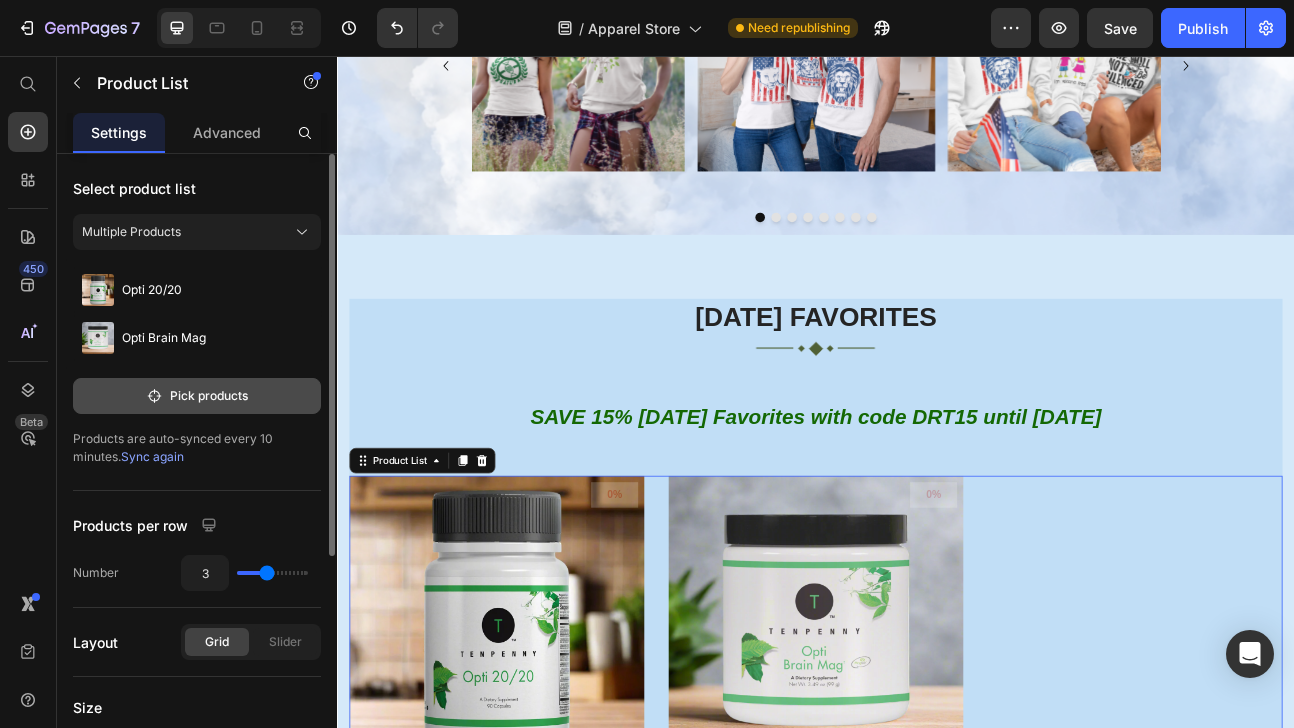 click on "Pick products" at bounding box center [197, 396] 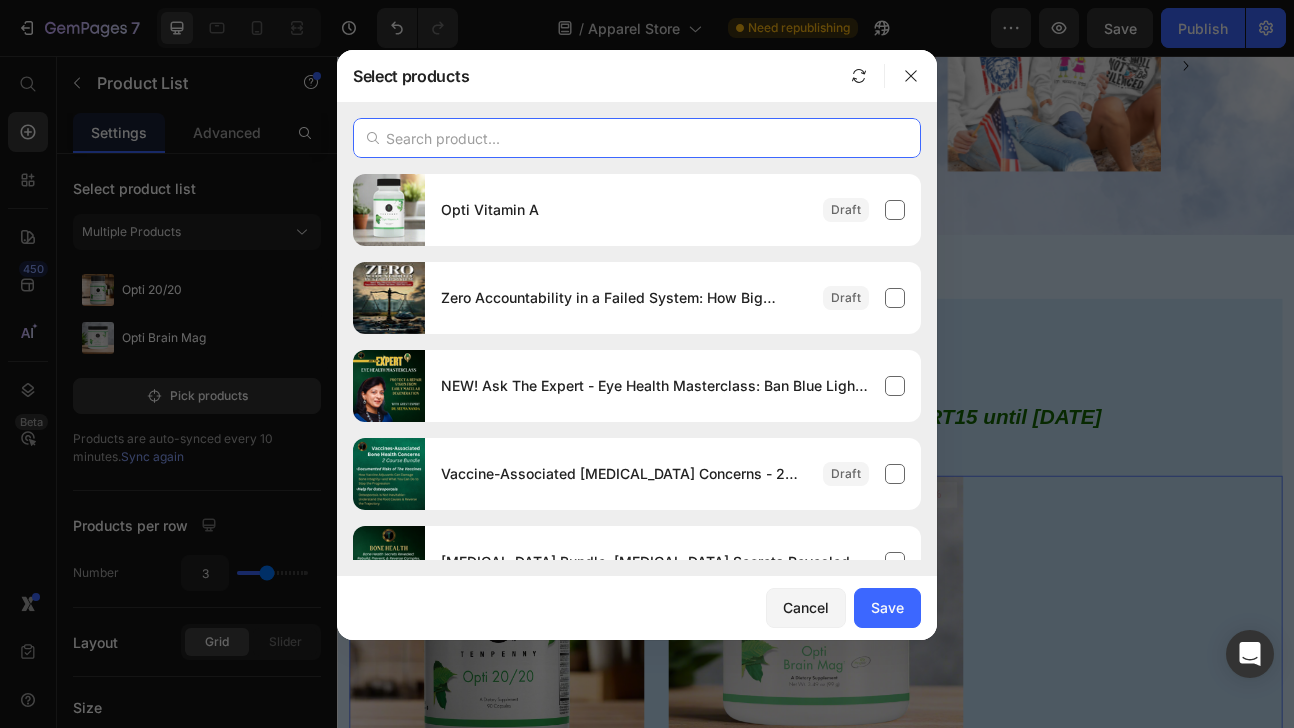 click at bounding box center [637, 138] 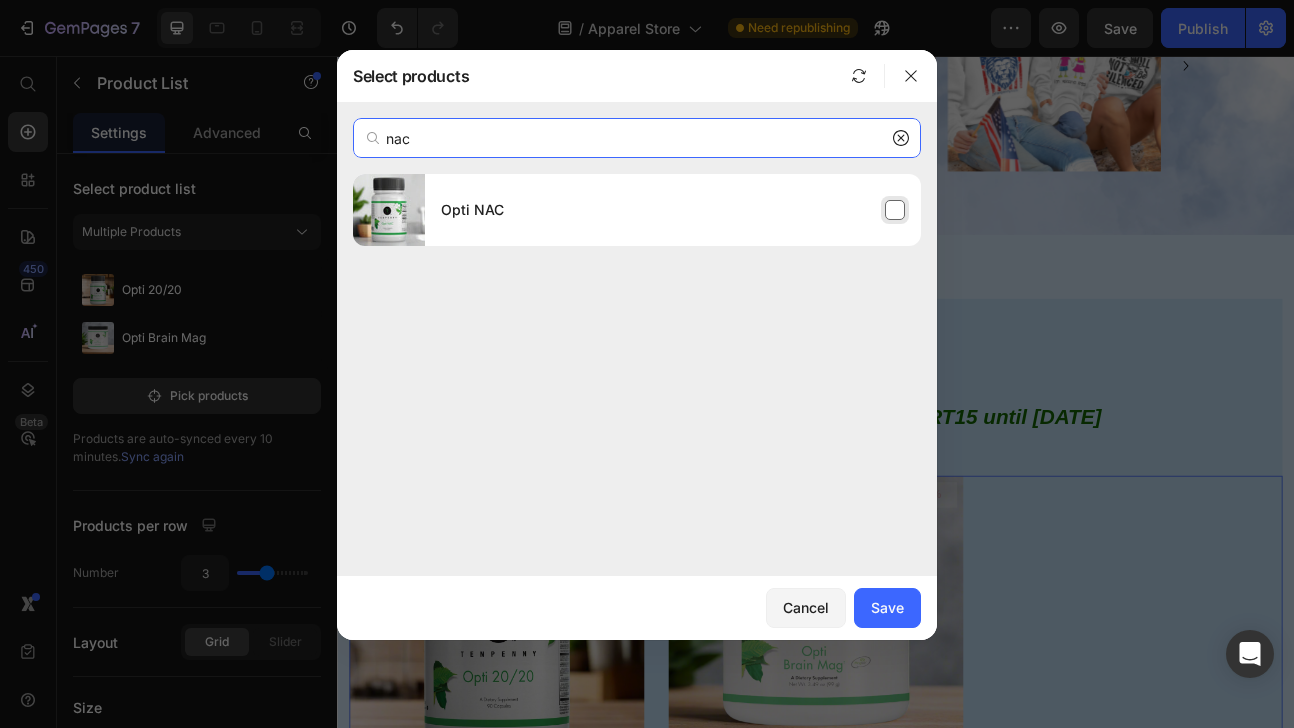 type on "nac" 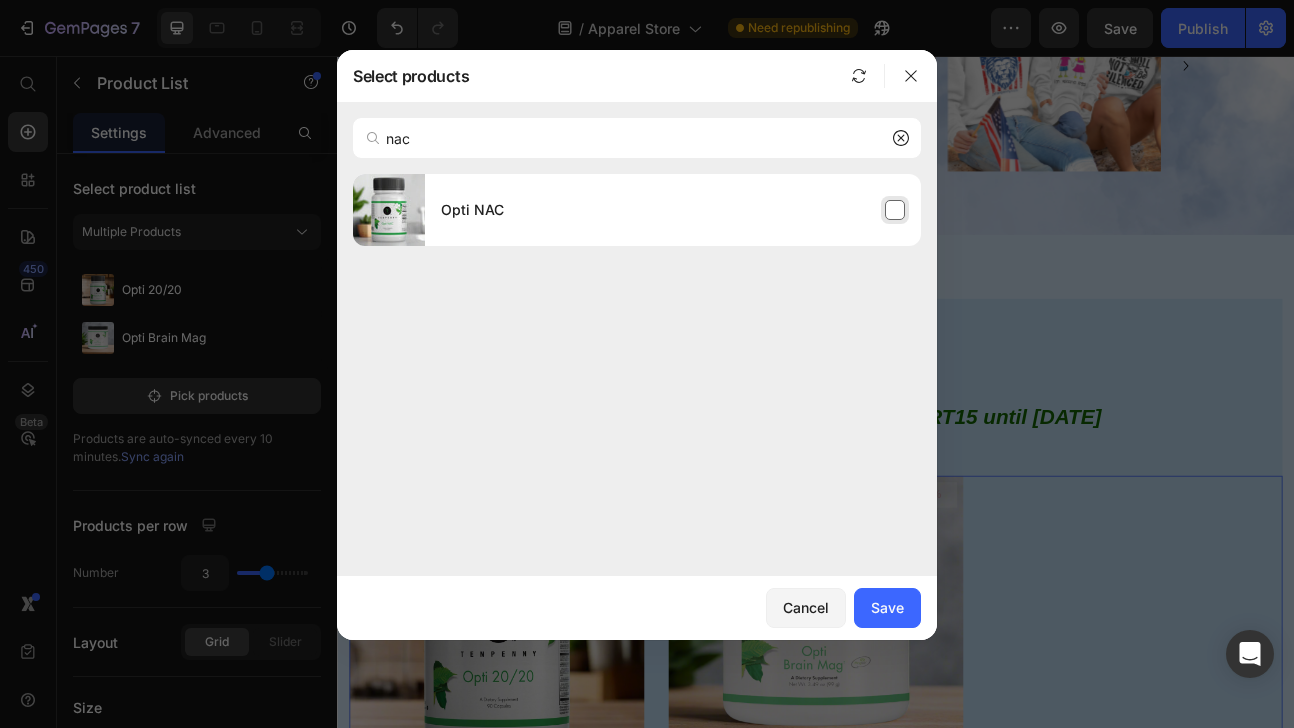 click on "Opti NAC" at bounding box center (673, 210) 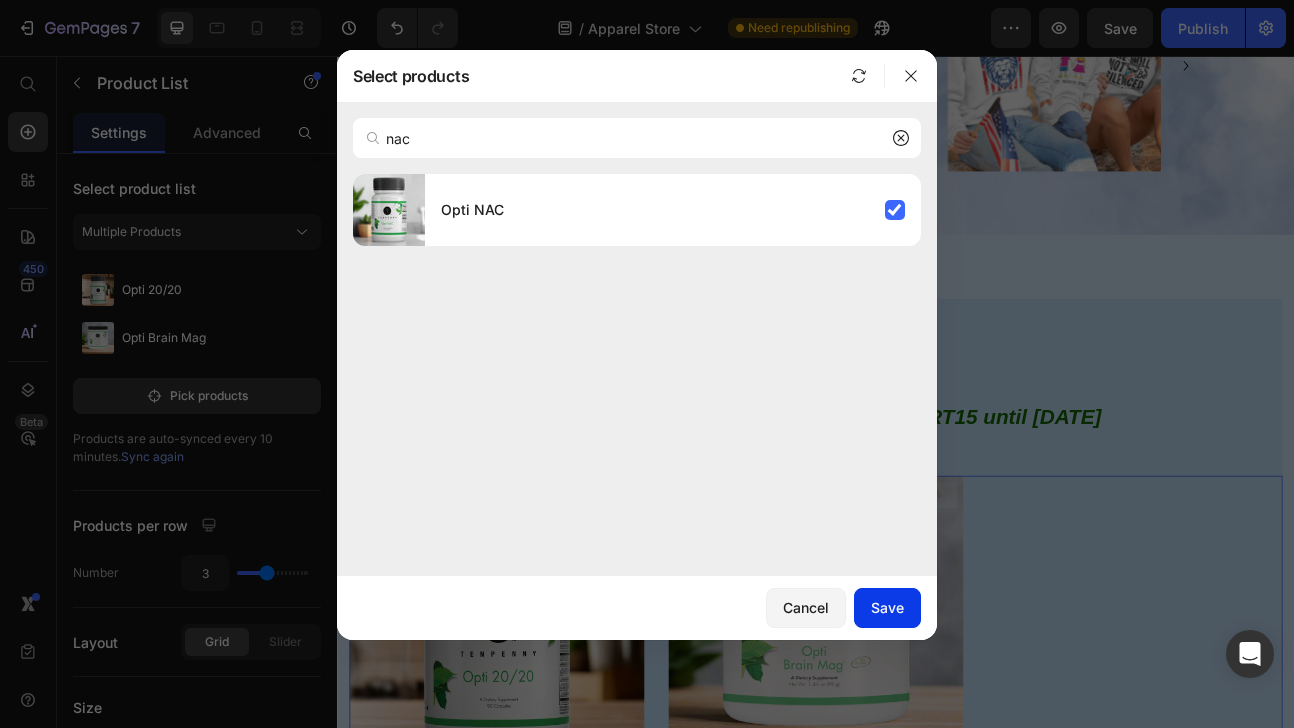 click on "Save" at bounding box center (887, 607) 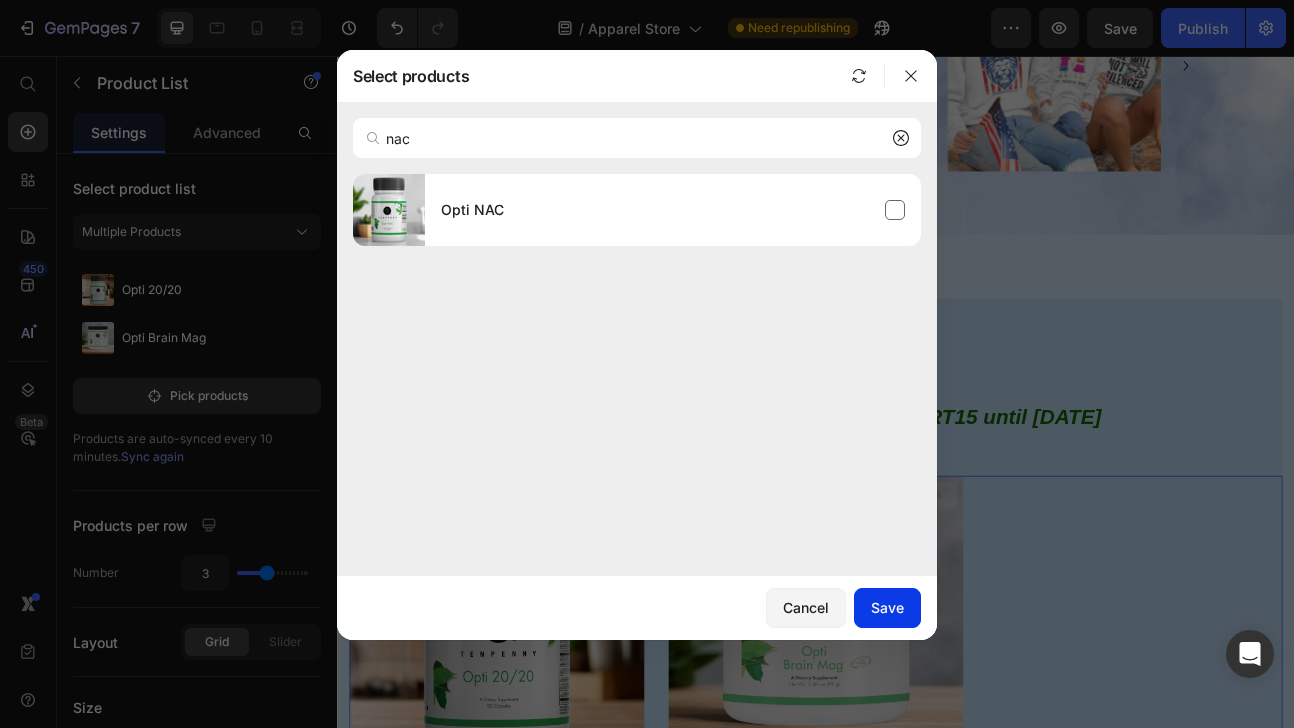 type 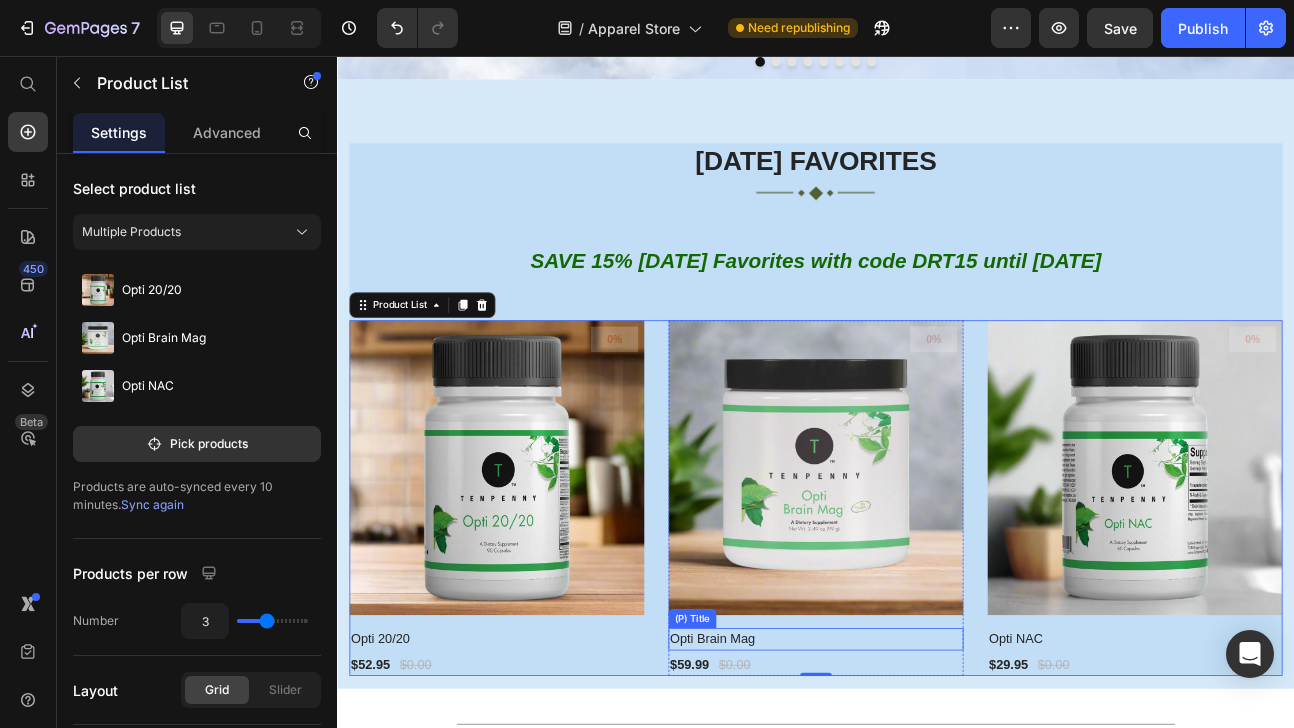 scroll, scrollTop: 559, scrollLeft: 0, axis: vertical 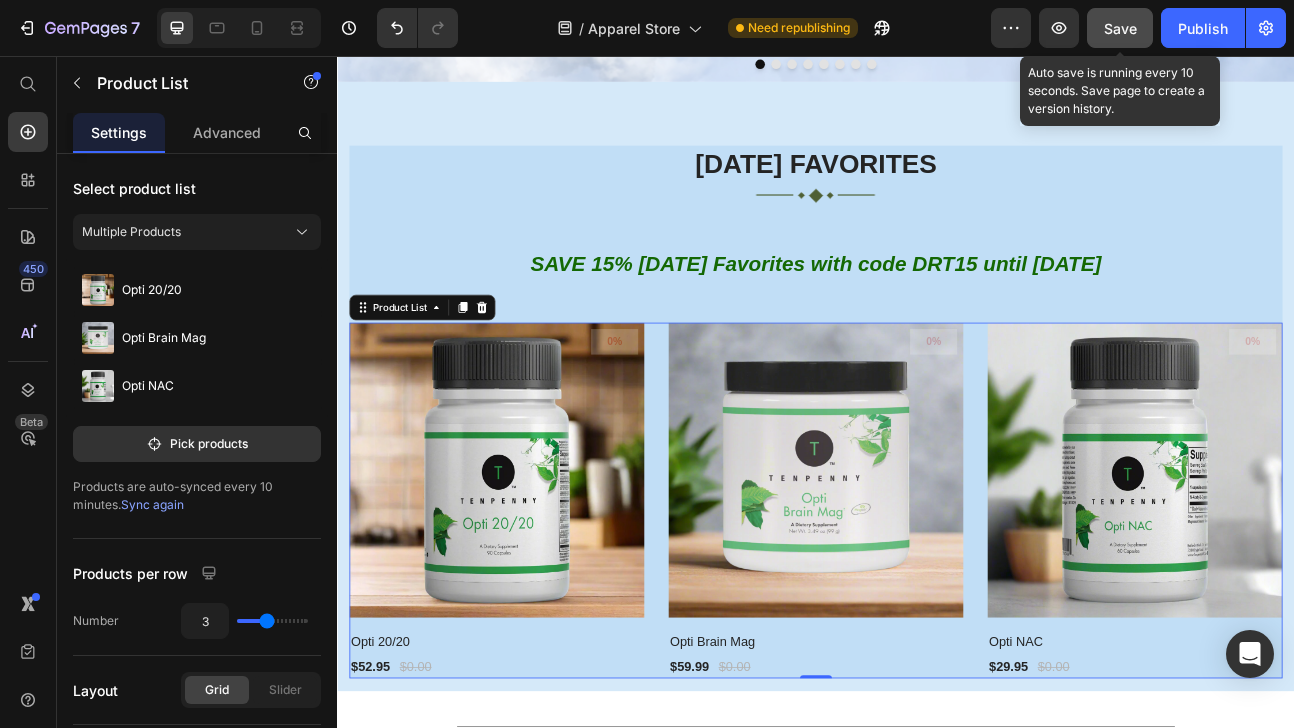 click on "Save" at bounding box center [1120, 28] 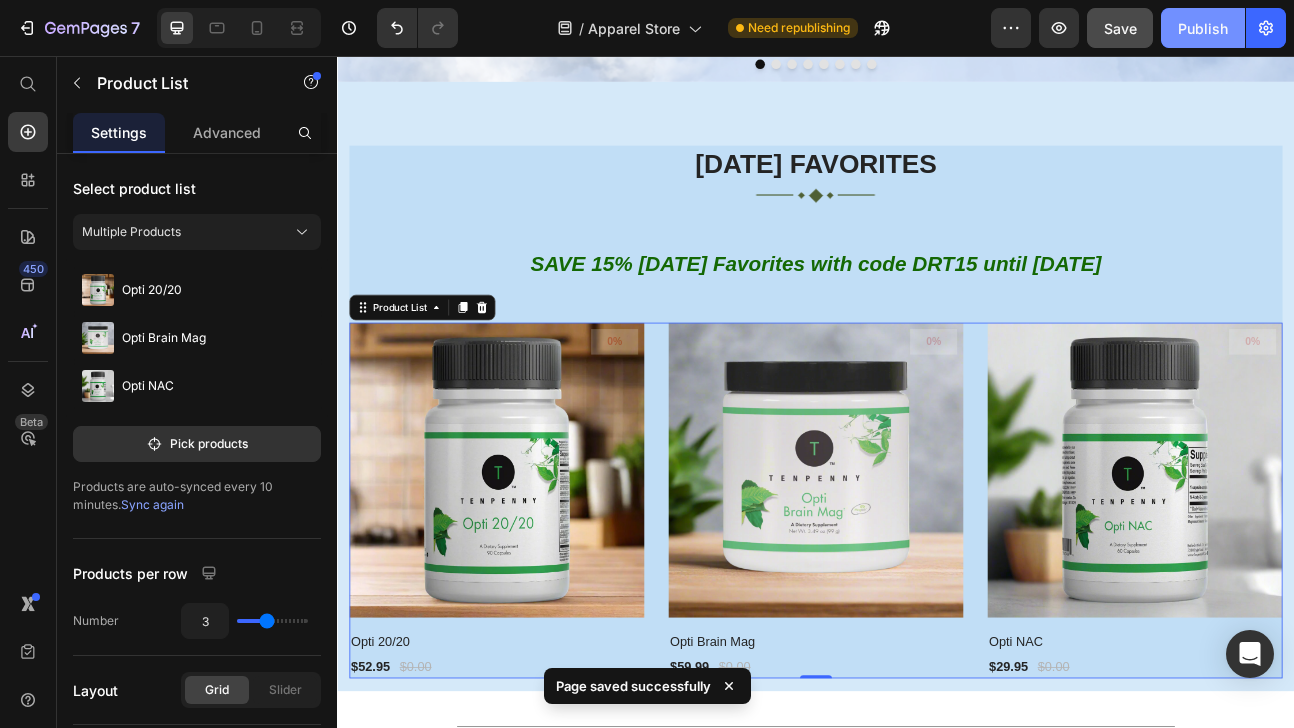 click on "Publish" at bounding box center [1203, 28] 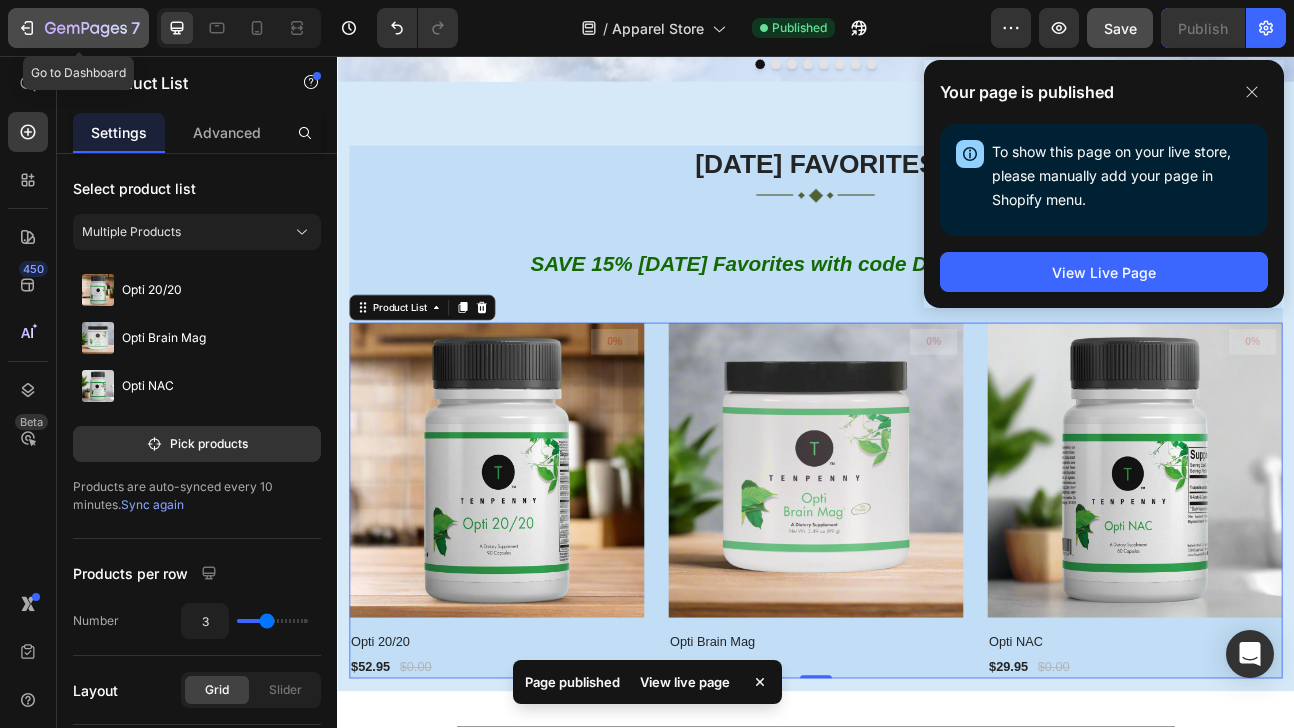 click 